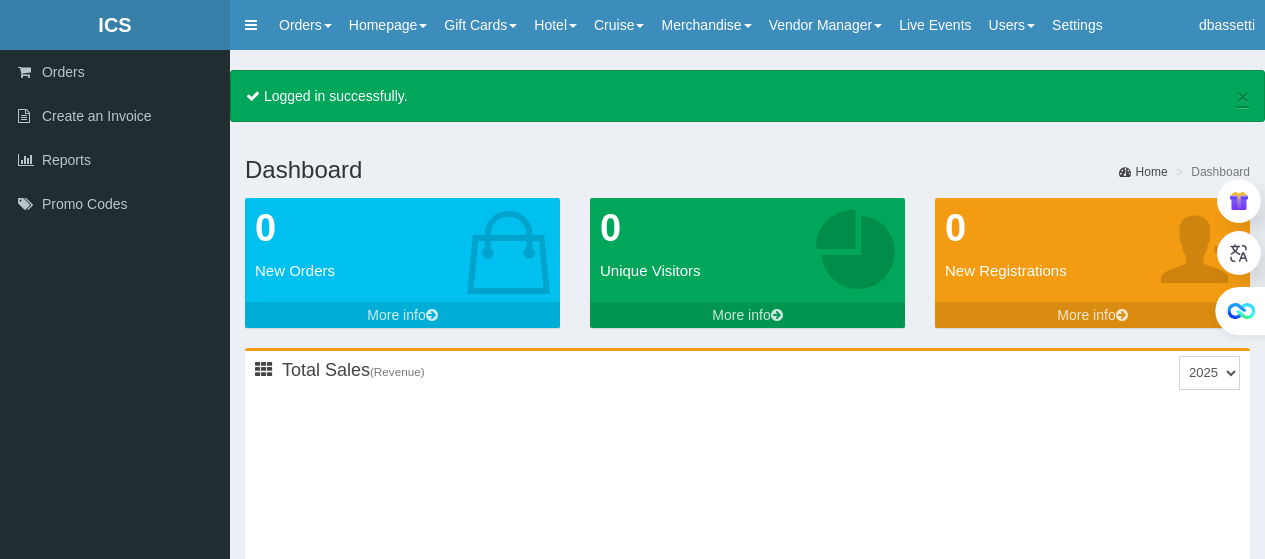 scroll, scrollTop: 0, scrollLeft: 0, axis: both 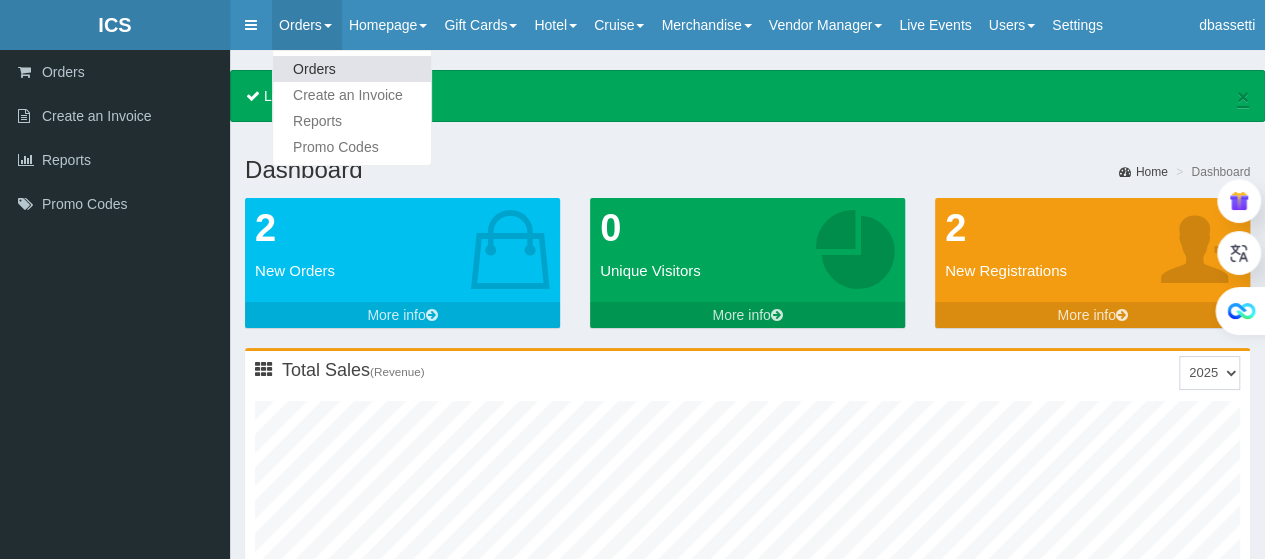 click on "Orders" at bounding box center [352, 69] 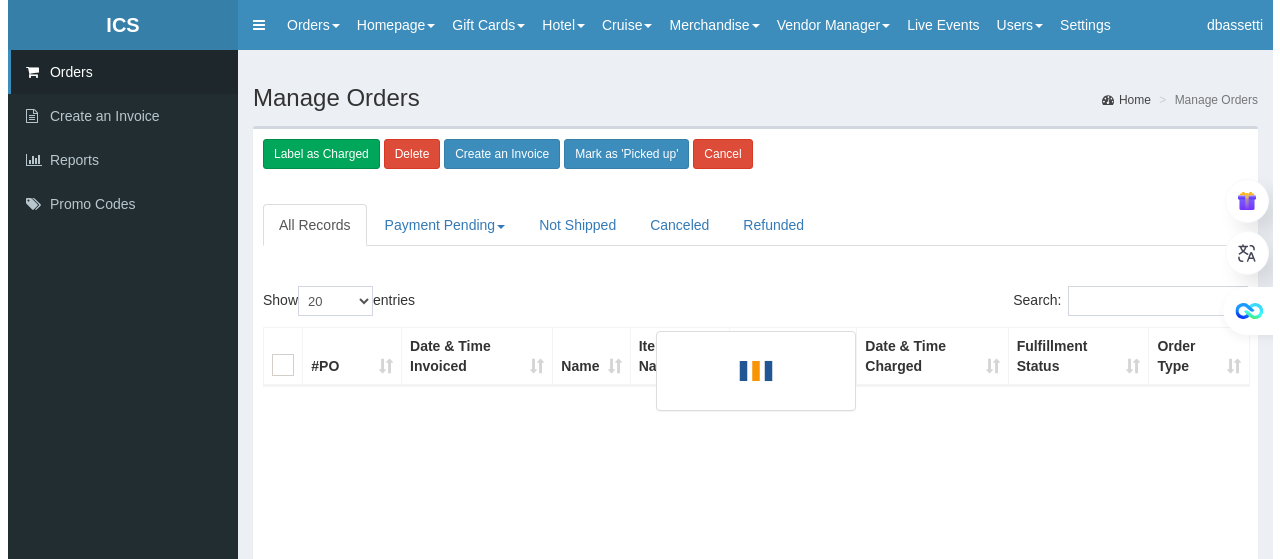 scroll, scrollTop: 0, scrollLeft: 0, axis: both 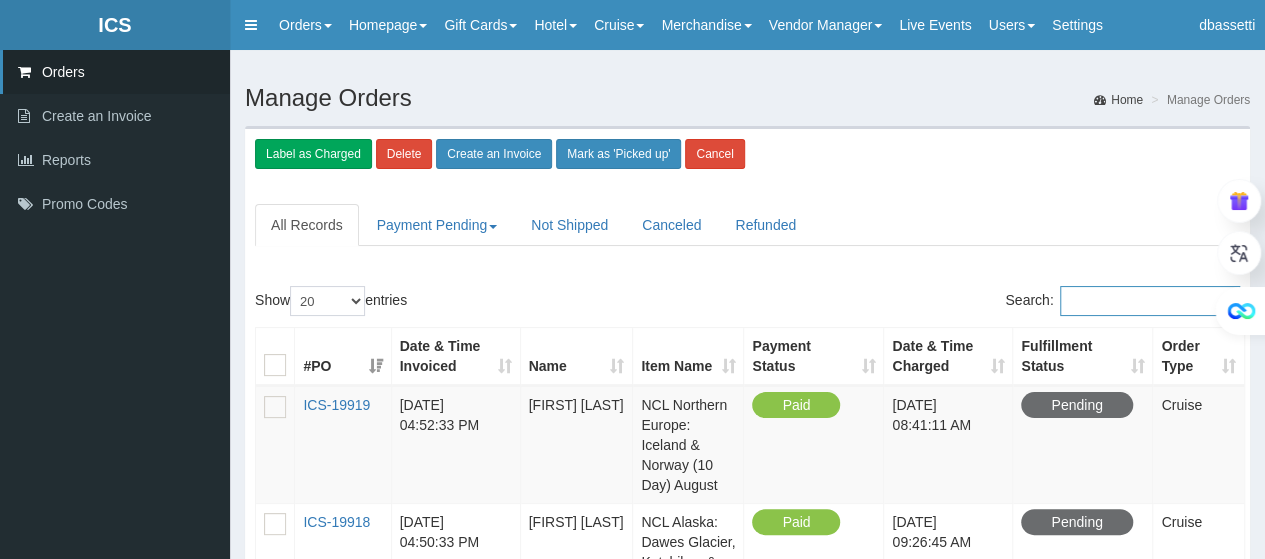 click on "Search:" at bounding box center (1150, 301) 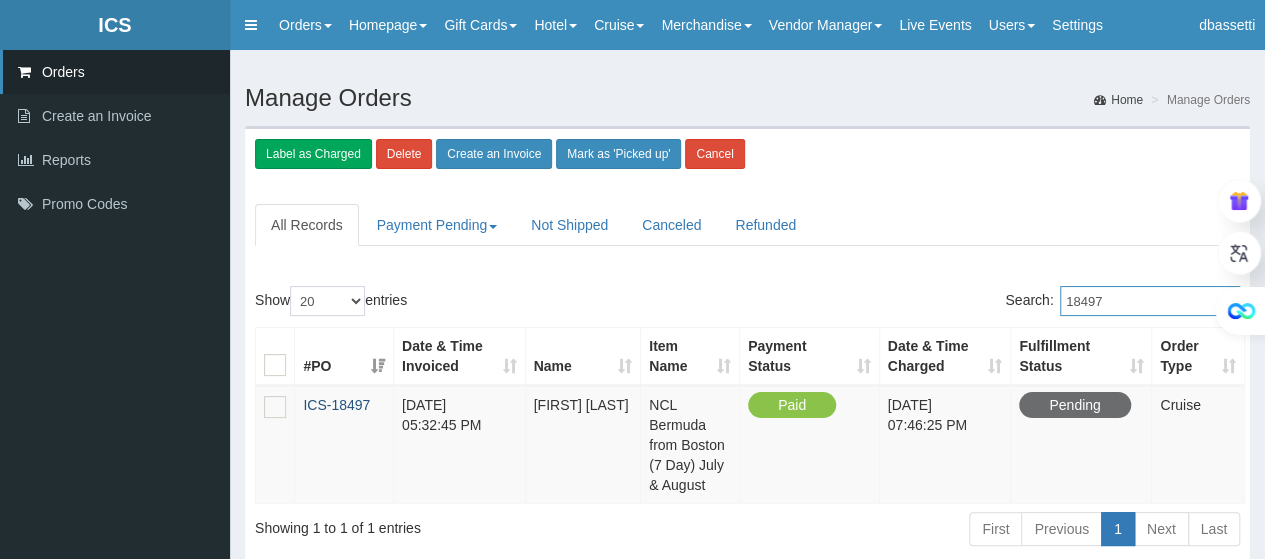 type on "18497" 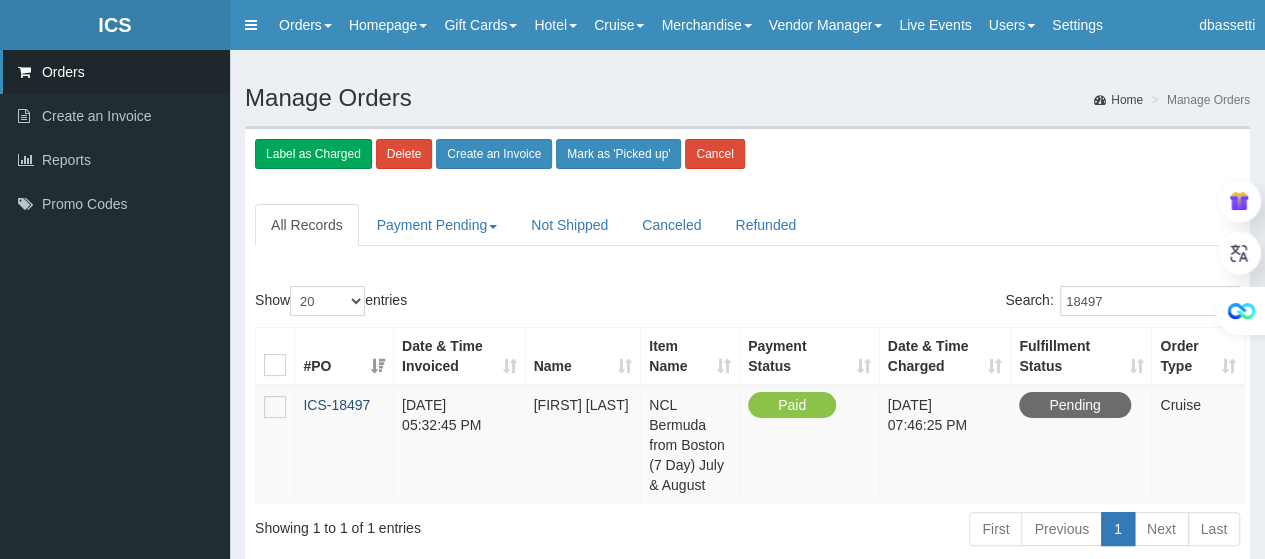 click on "ICS-18497" at bounding box center [336, 405] 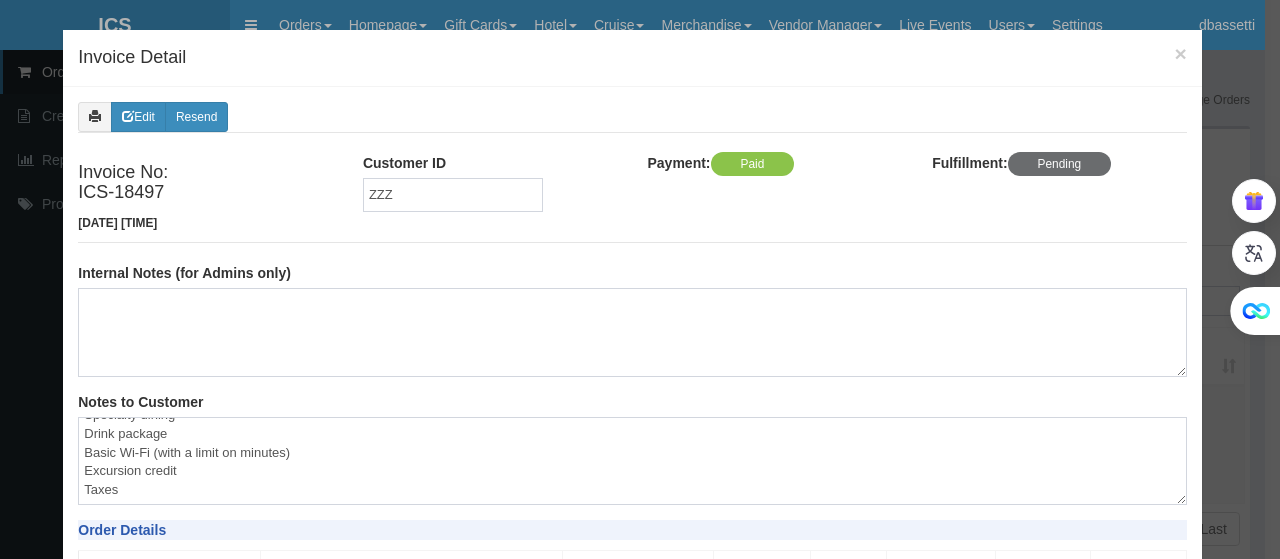 scroll, scrollTop: 148, scrollLeft: 0, axis: vertical 